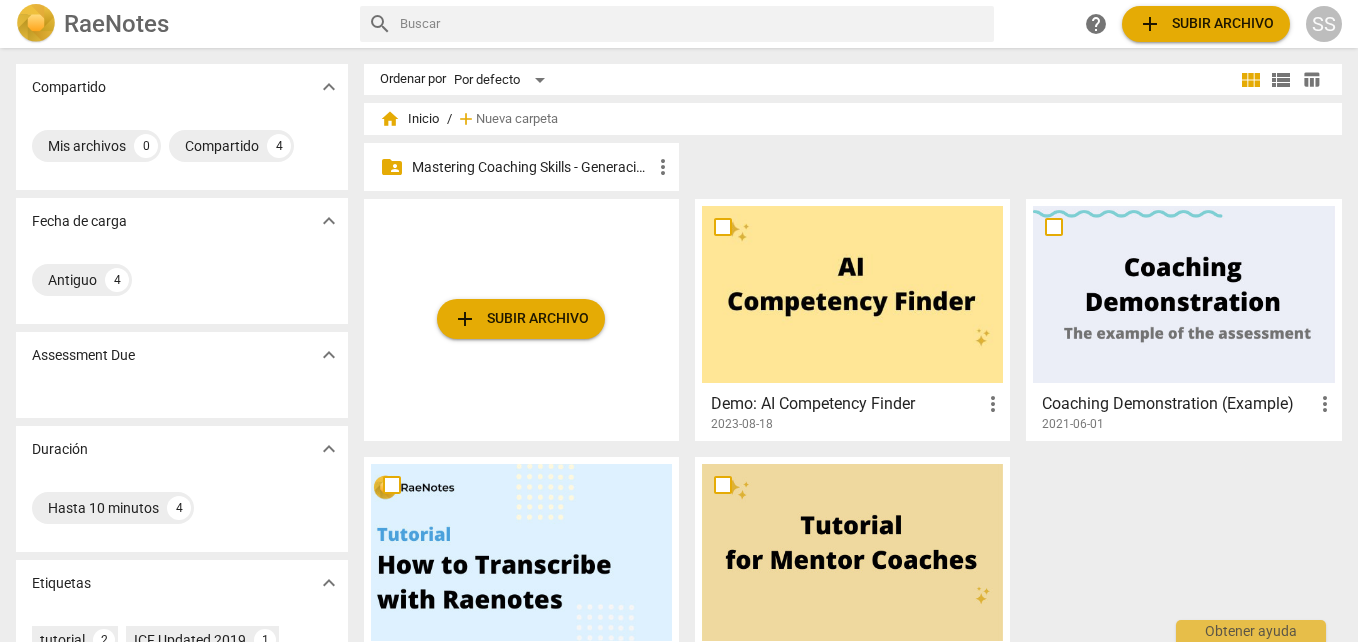 scroll, scrollTop: 0, scrollLeft: 0, axis: both 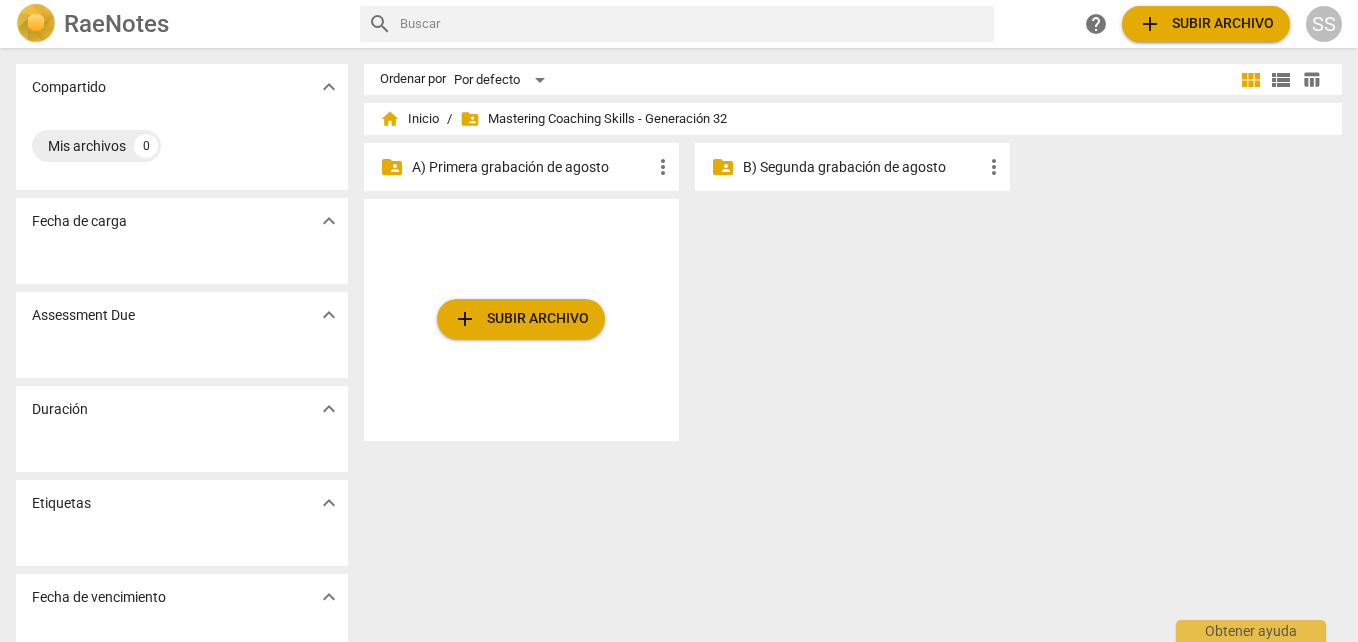 click on "A) Primera grabación de agosto" at bounding box center [531, 167] 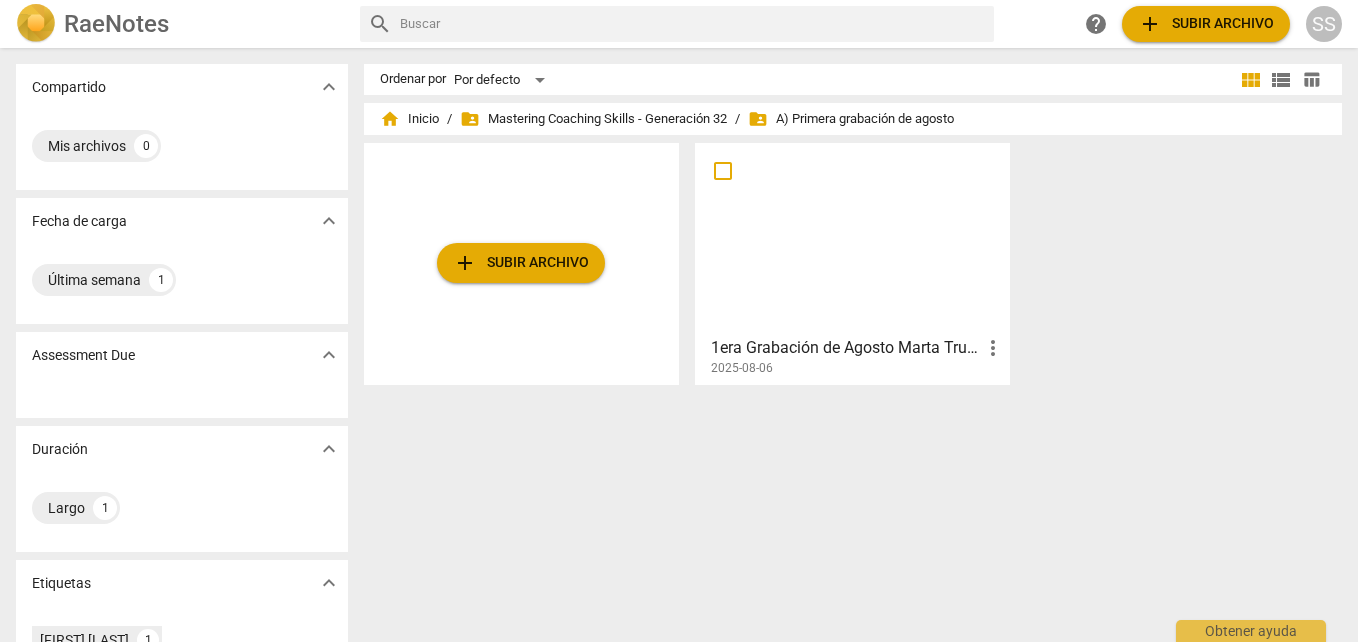 click on "add   Subir archivo" at bounding box center [521, 263] 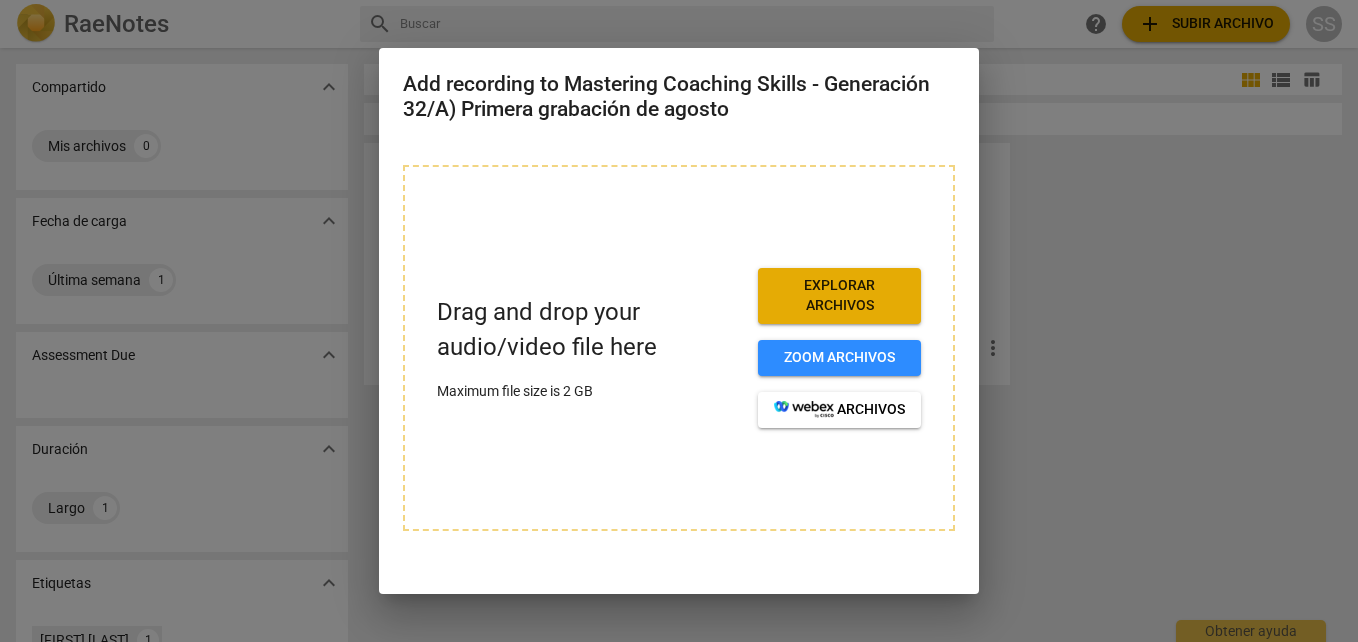 click on "Explorar archivos" at bounding box center (839, 295) 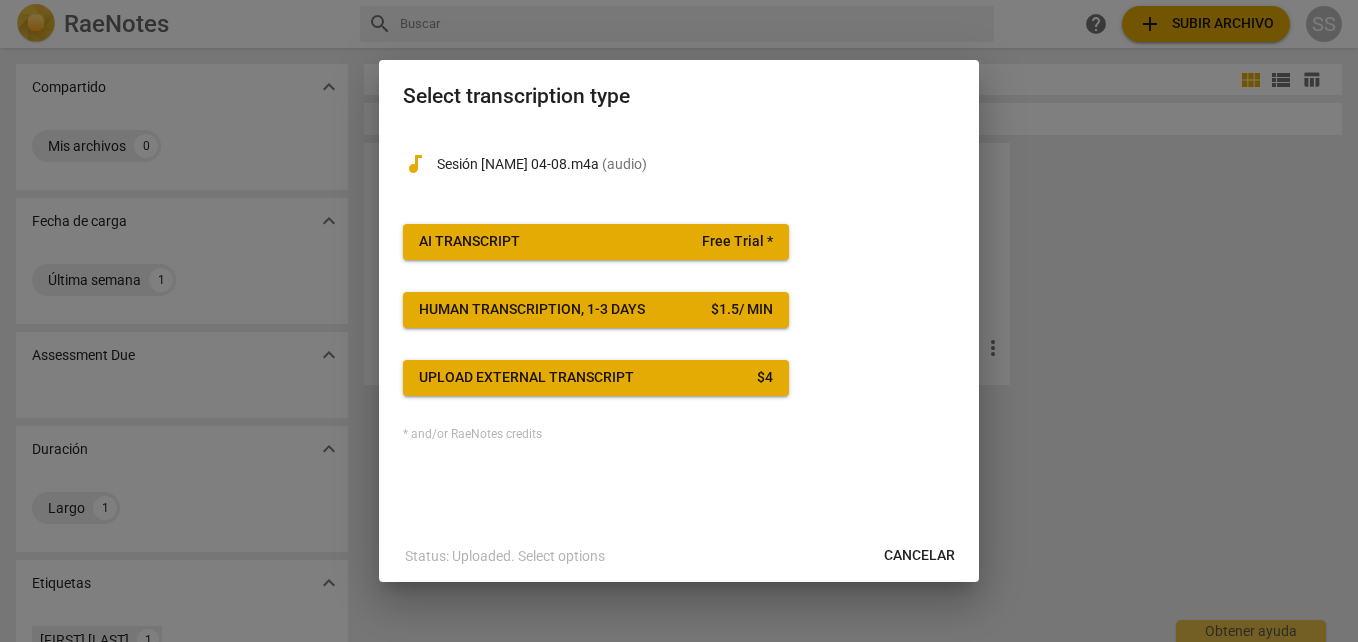click at bounding box center [679, 321] 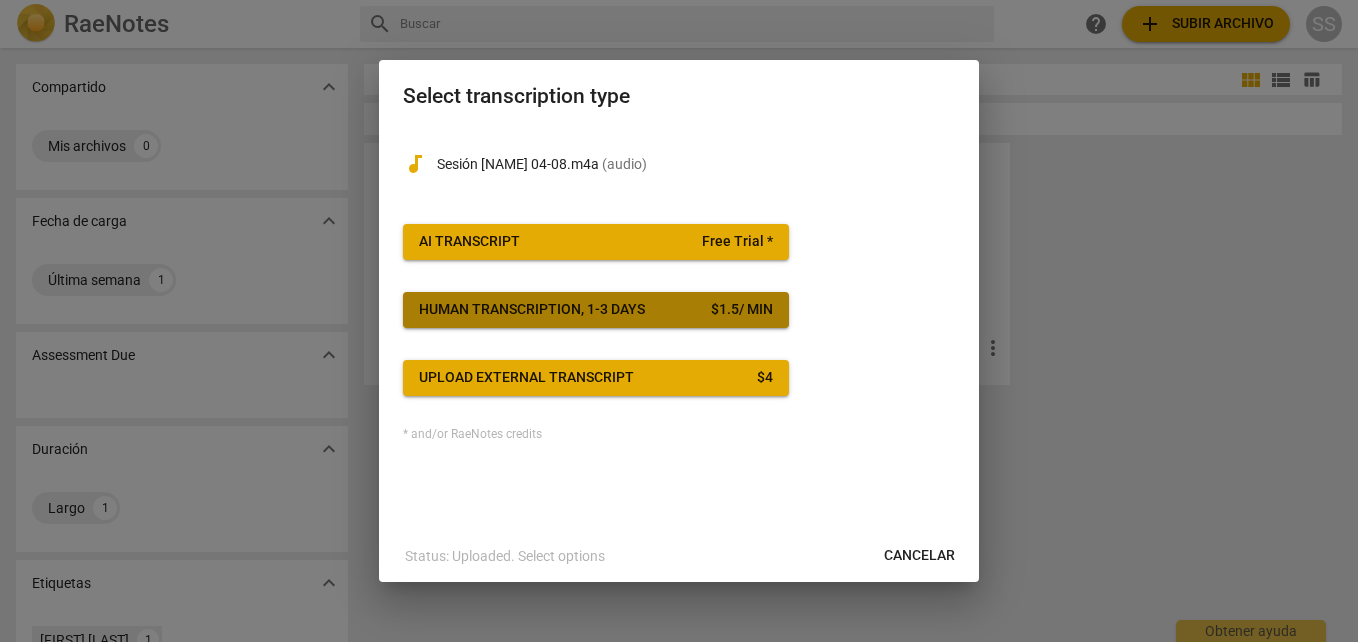 click on "Human transcription, 1-3 days" at bounding box center [532, 310] 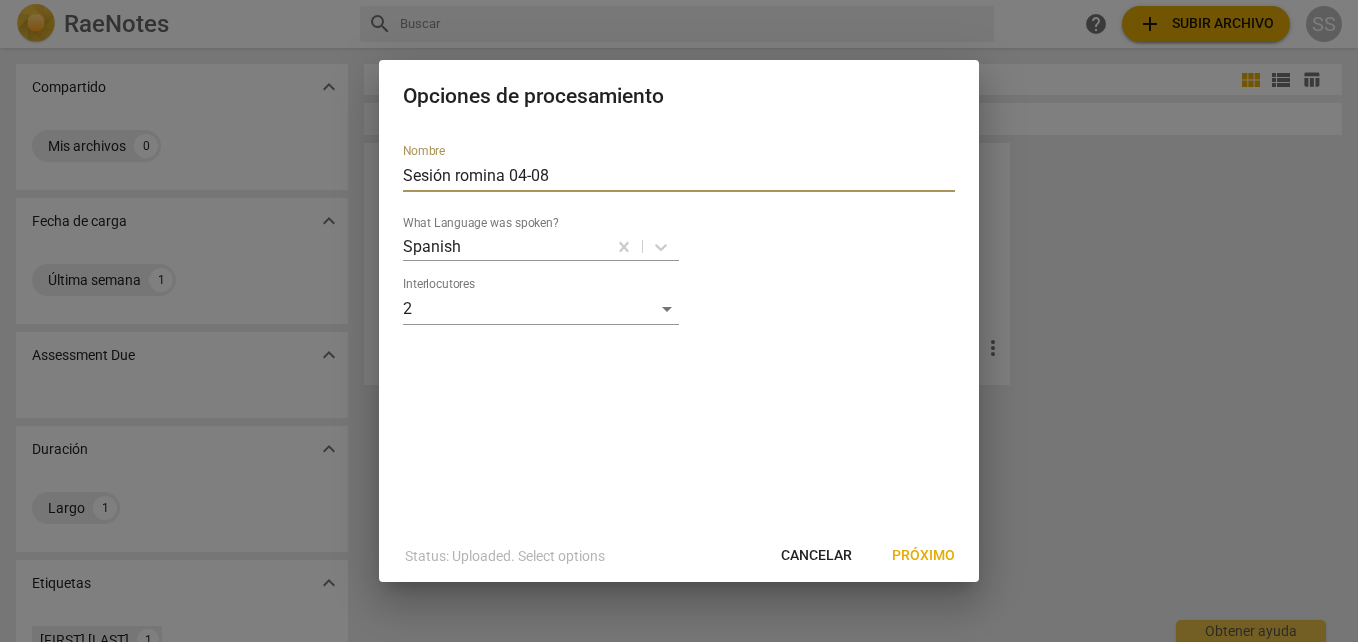 click on "Sesión romina 04-08" at bounding box center [679, 176] 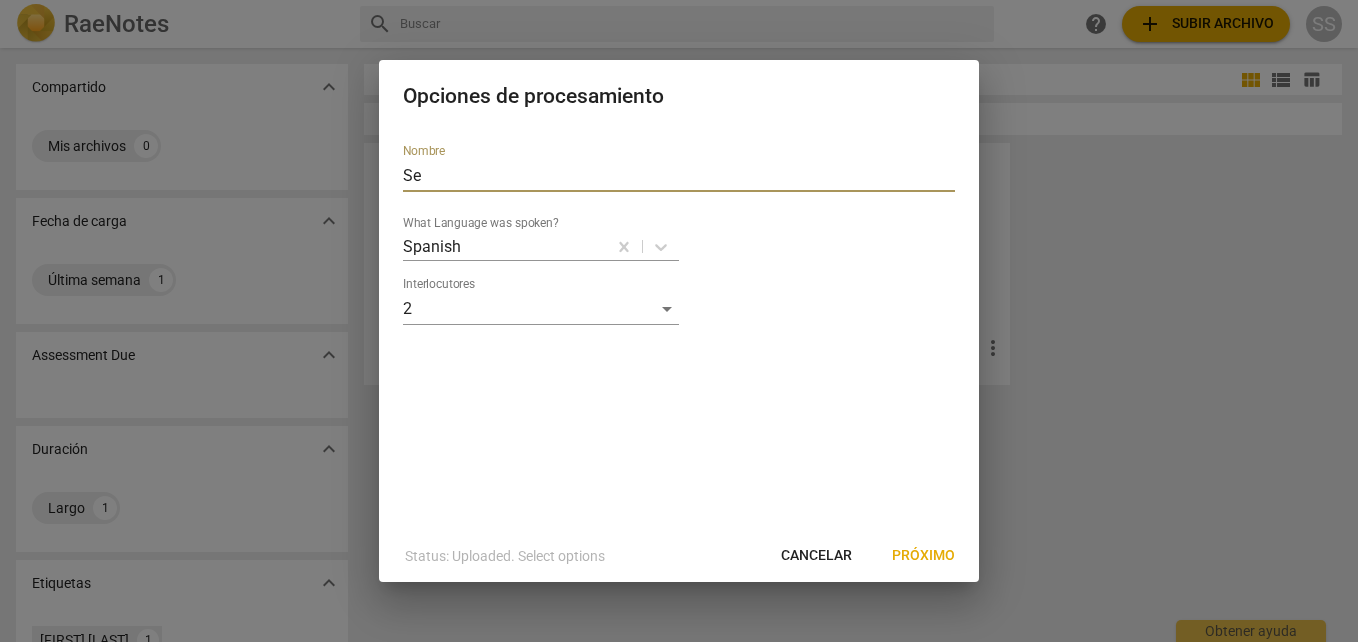 type on "S" 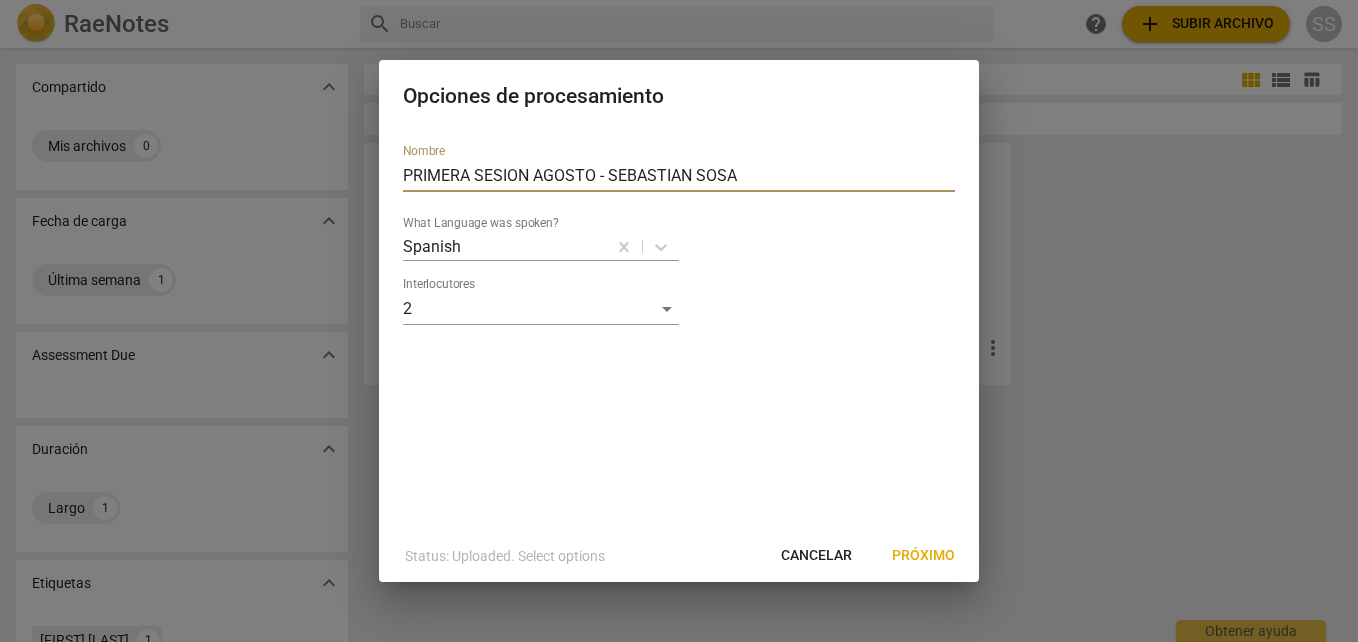 type on "PRIMERA SESION AGOSTO - SEBASTIAN SOSA" 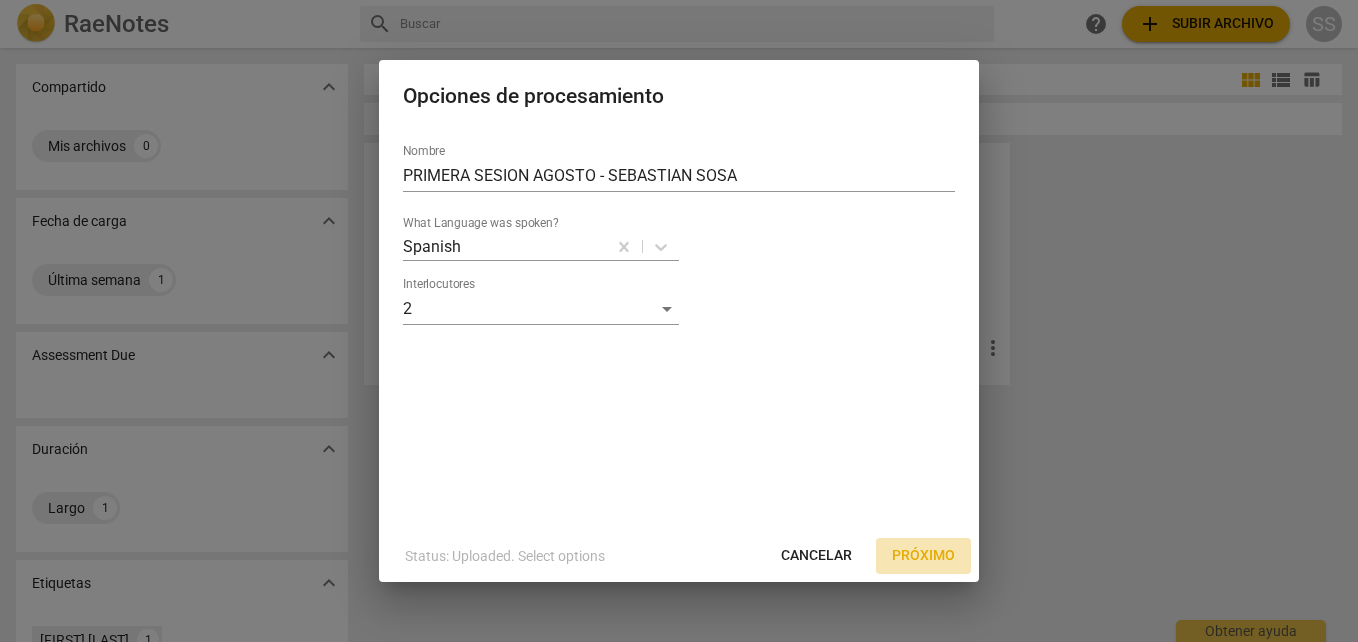 click on "Próximo" at bounding box center (923, 556) 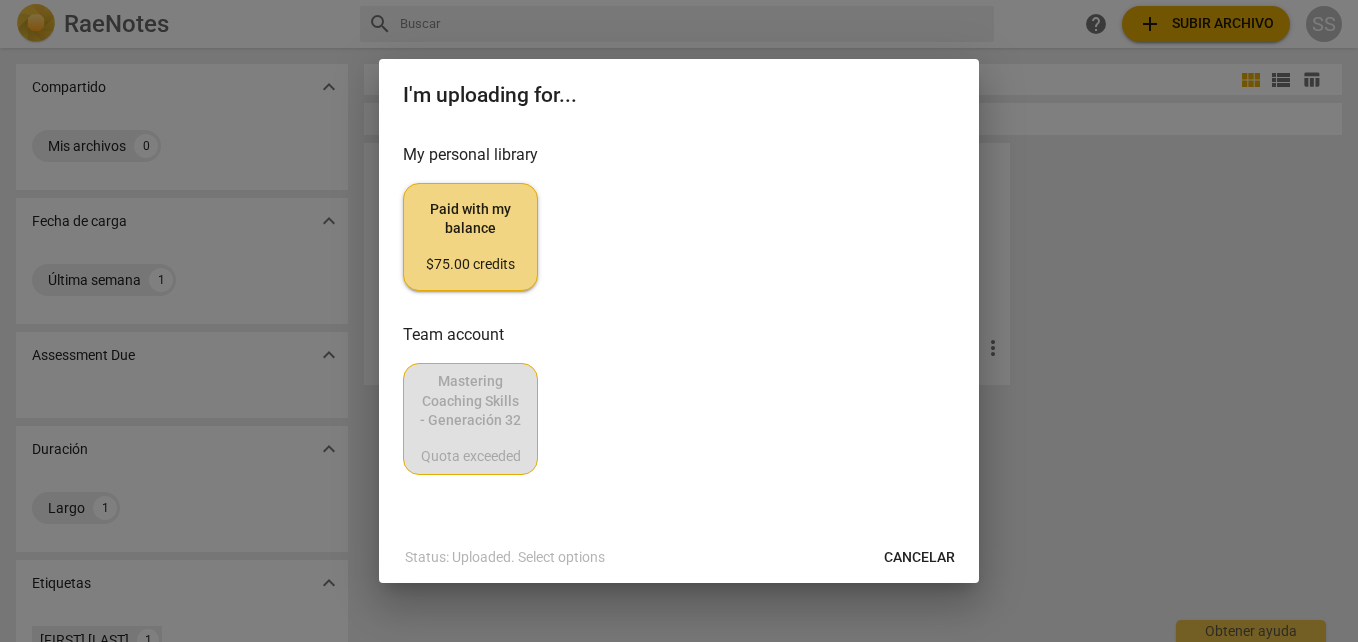 click on "Mastering Coaching Skills - Generación 32 Quota exceeded" at bounding box center (679, 419) 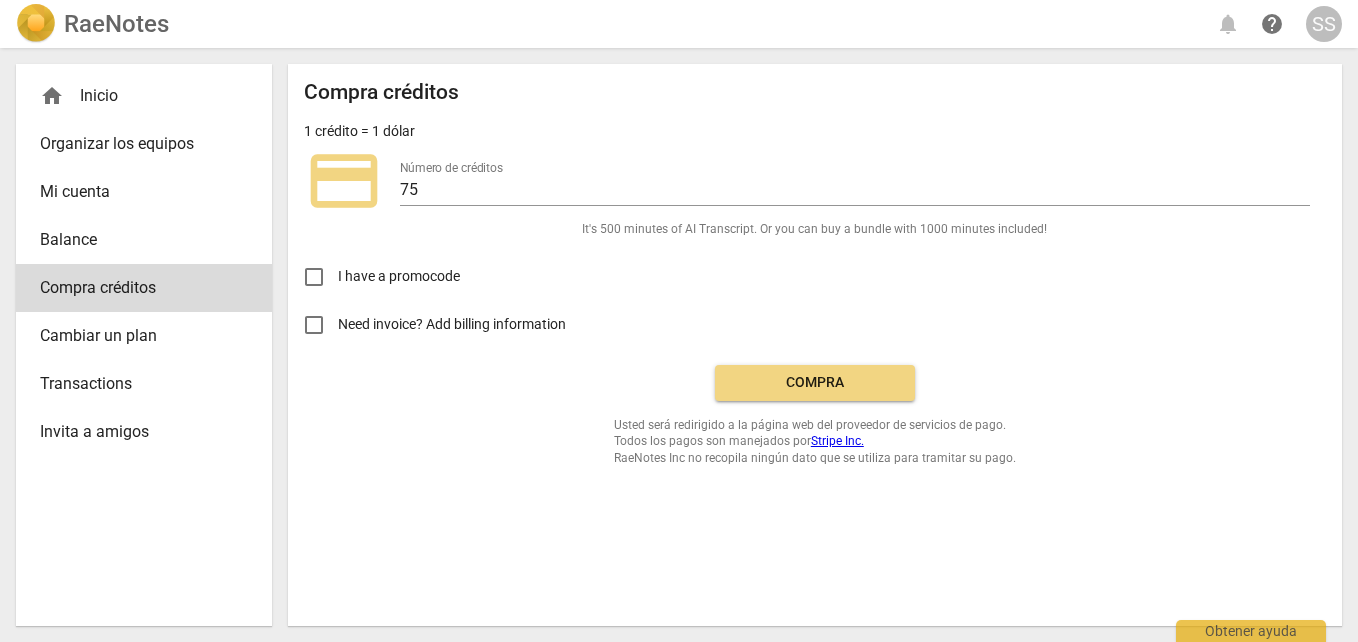 click on "I have a promocode" at bounding box center [314, 277] 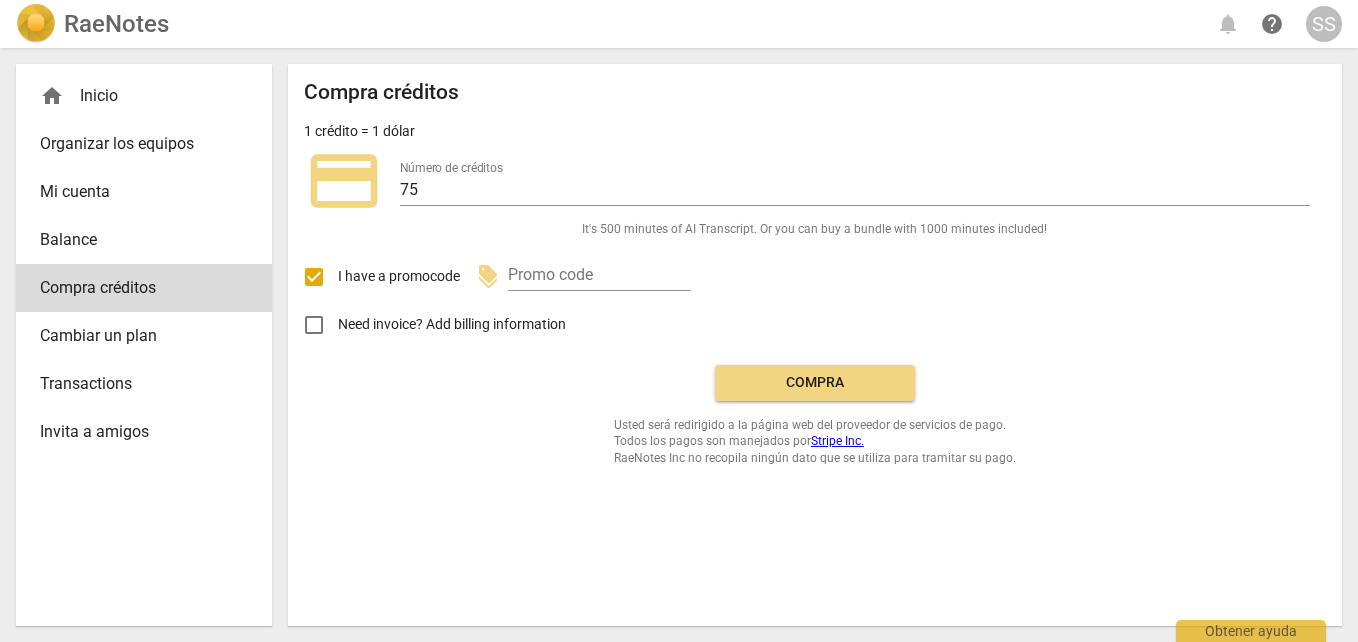 click on "Need invoice? Add billing information" at bounding box center (314, 325) 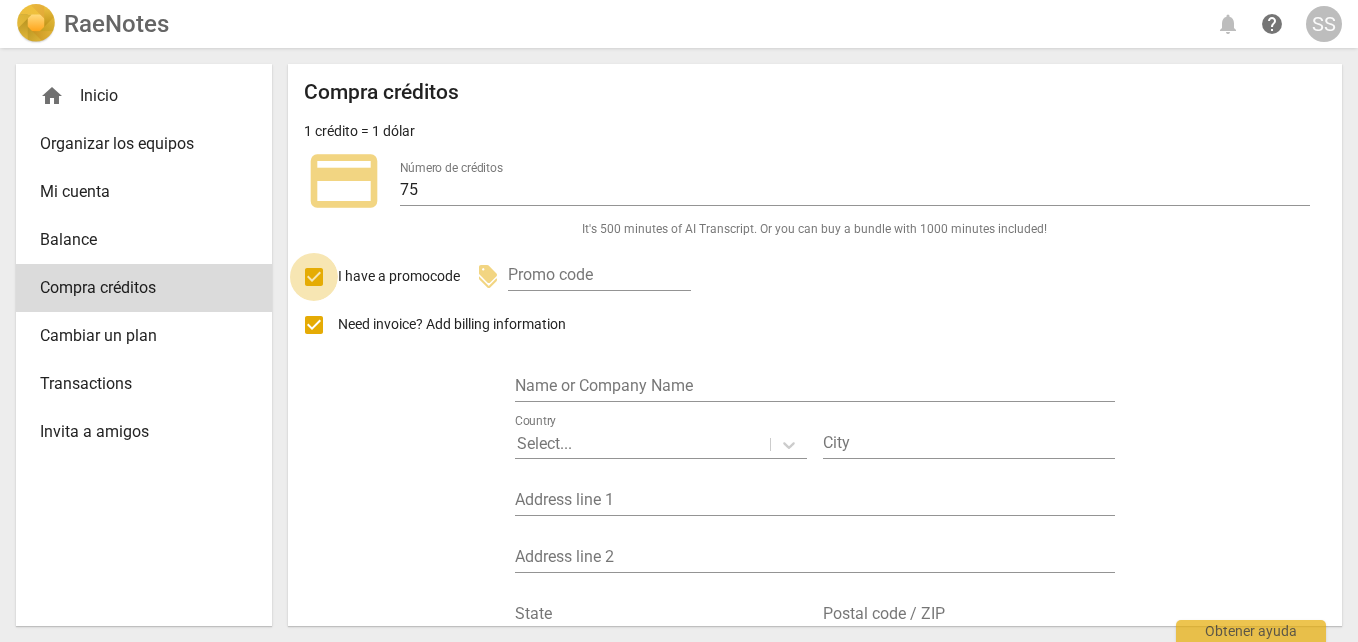 click on "I have a promocode" at bounding box center [314, 277] 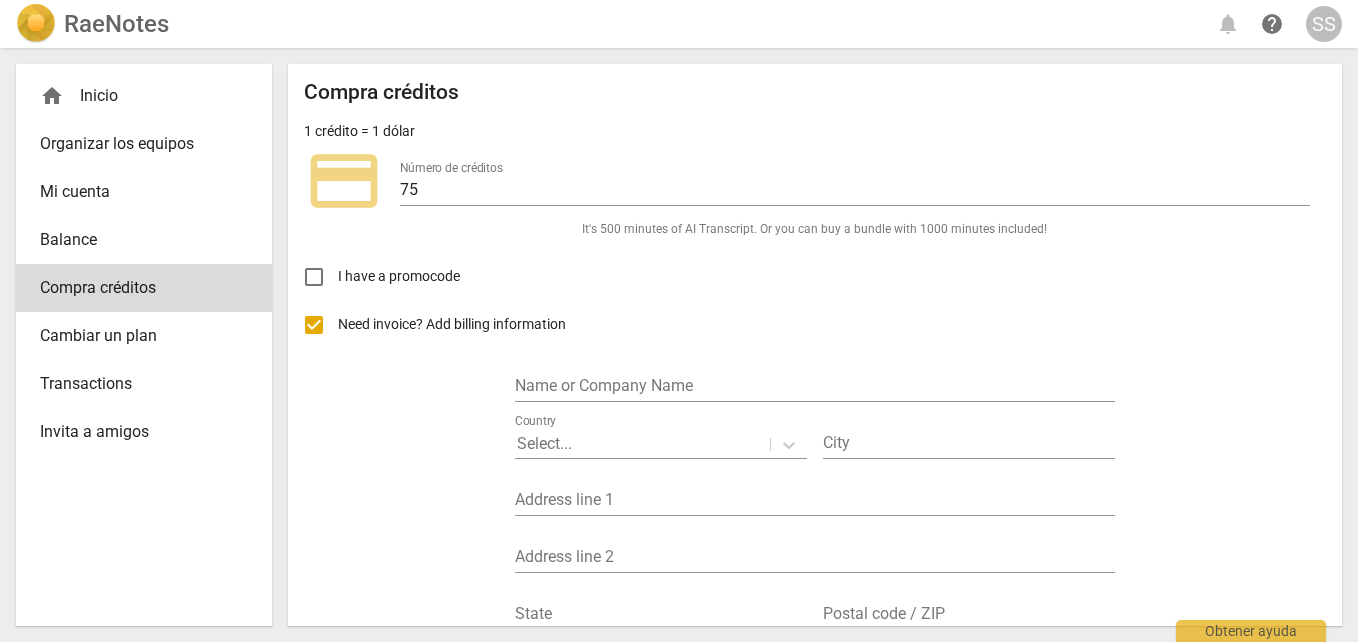 click on "Need invoice? Add billing information" at bounding box center (314, 325) 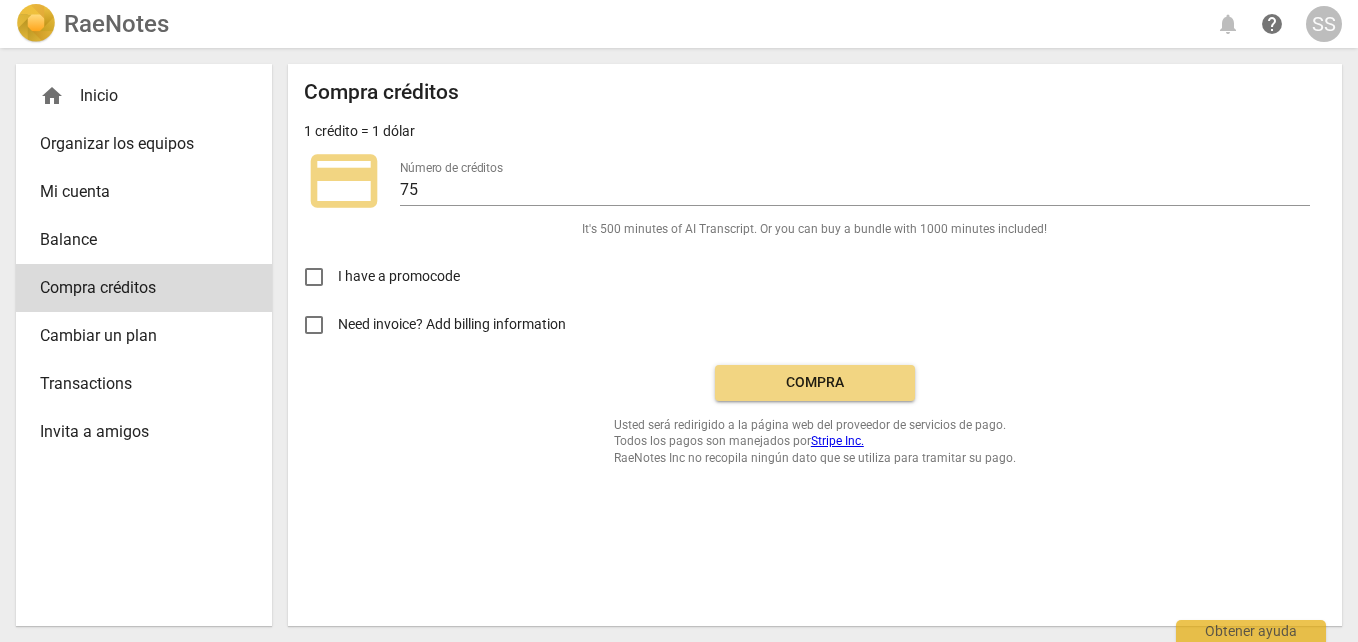 click on "Compra" at bounding box center [815, 383] 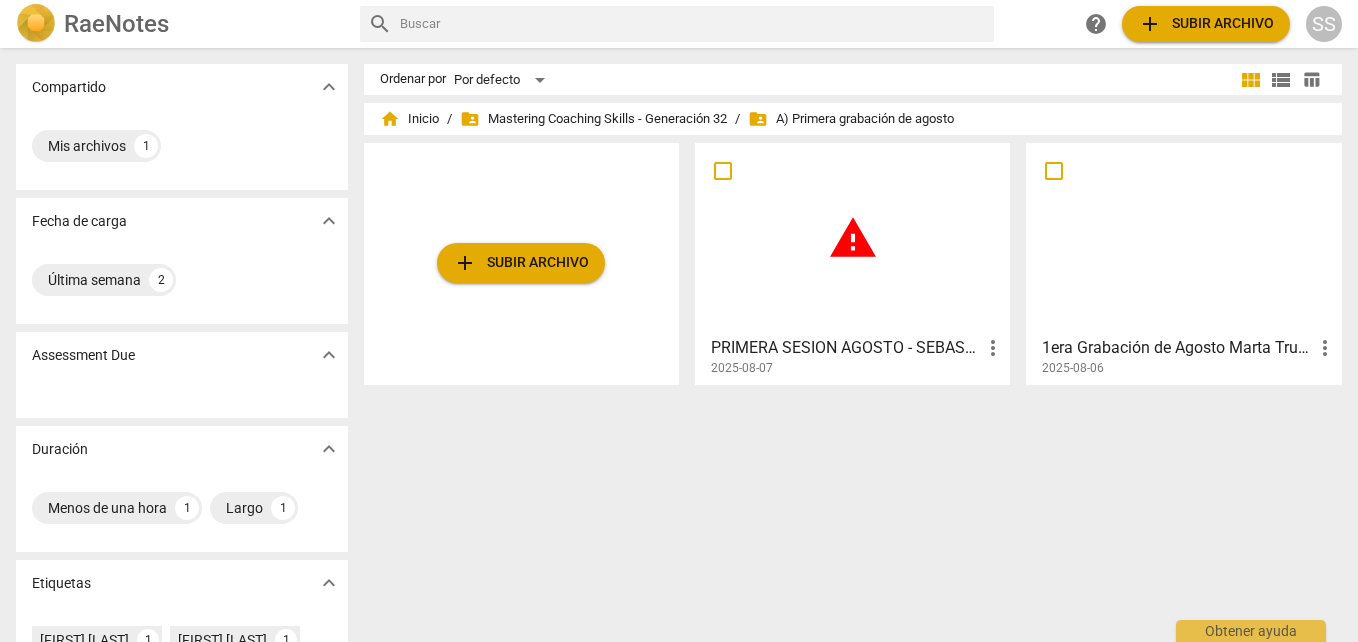 click on "more_vert" at bounding box center (993, 348) 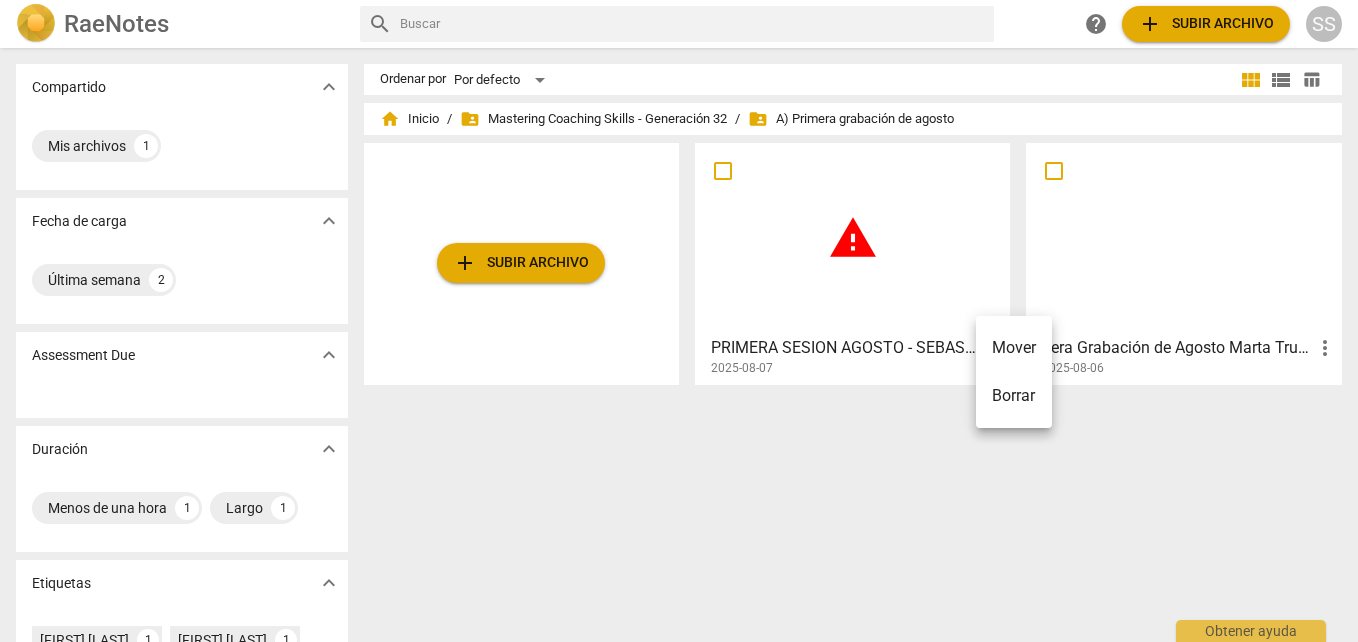 click on "Borrar" at bounding box center (1014, 396) 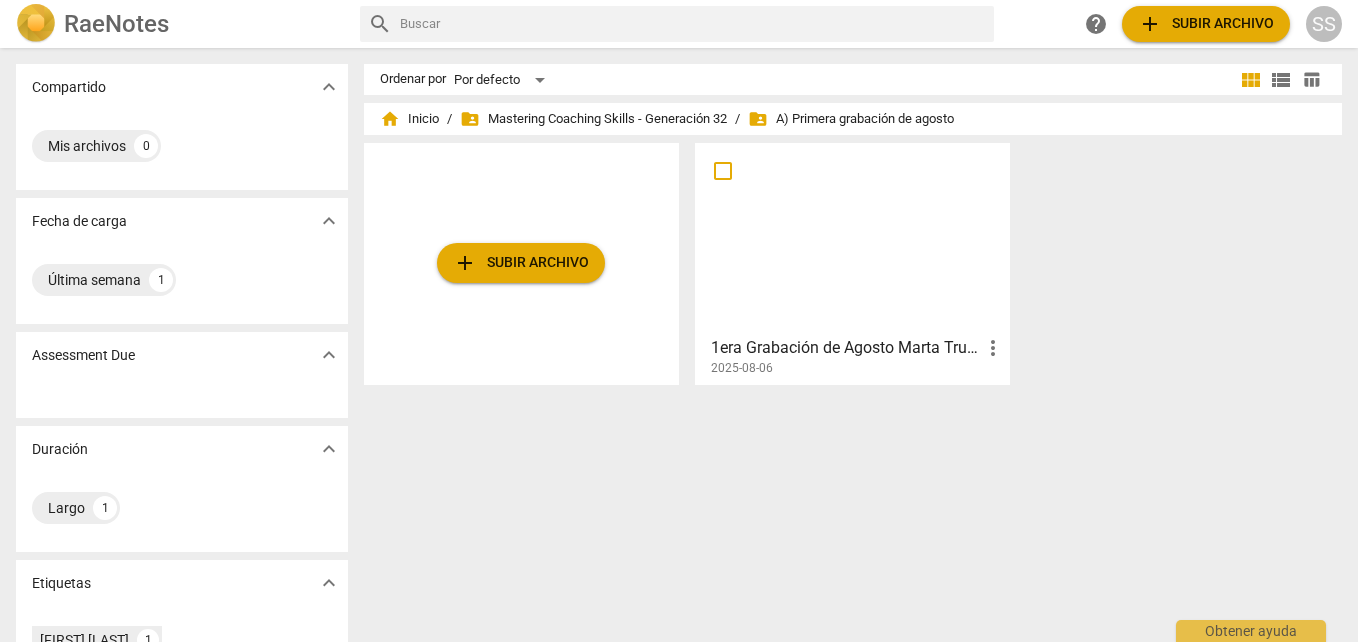 click on "folder_shared A) Primera grabación de agosto" at bounding box center [851, 119] 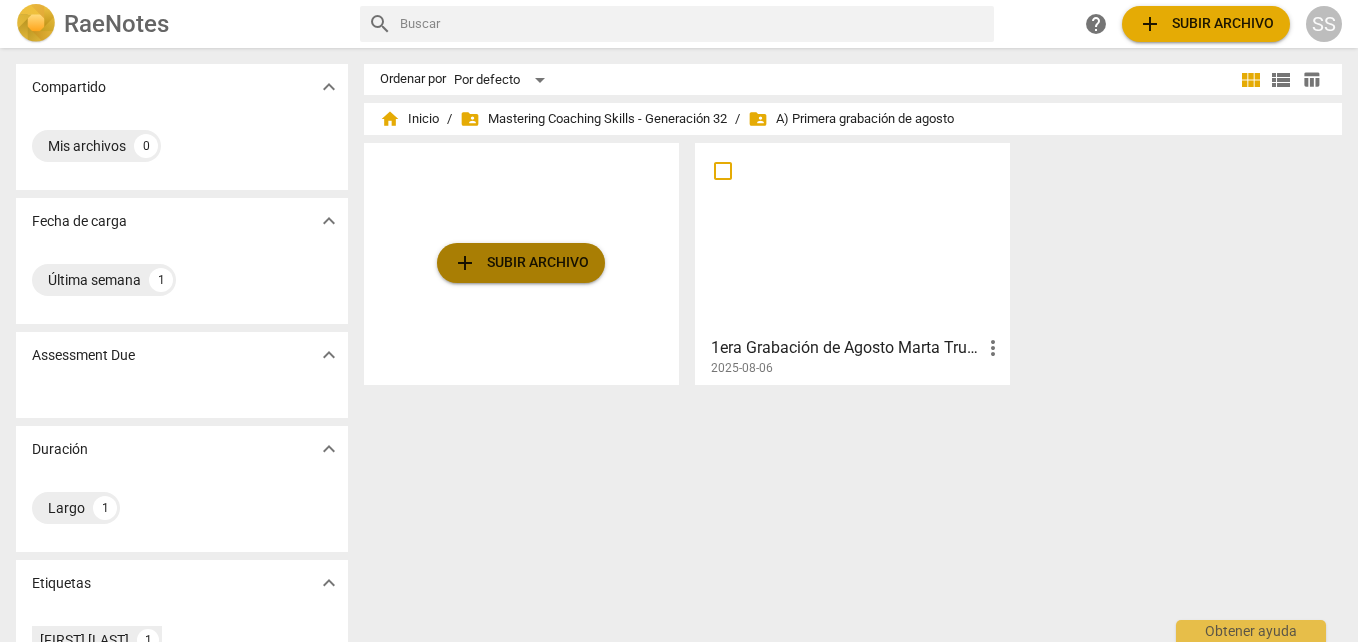 click on "add   Subir archivo" at bounding box center [521, 263] 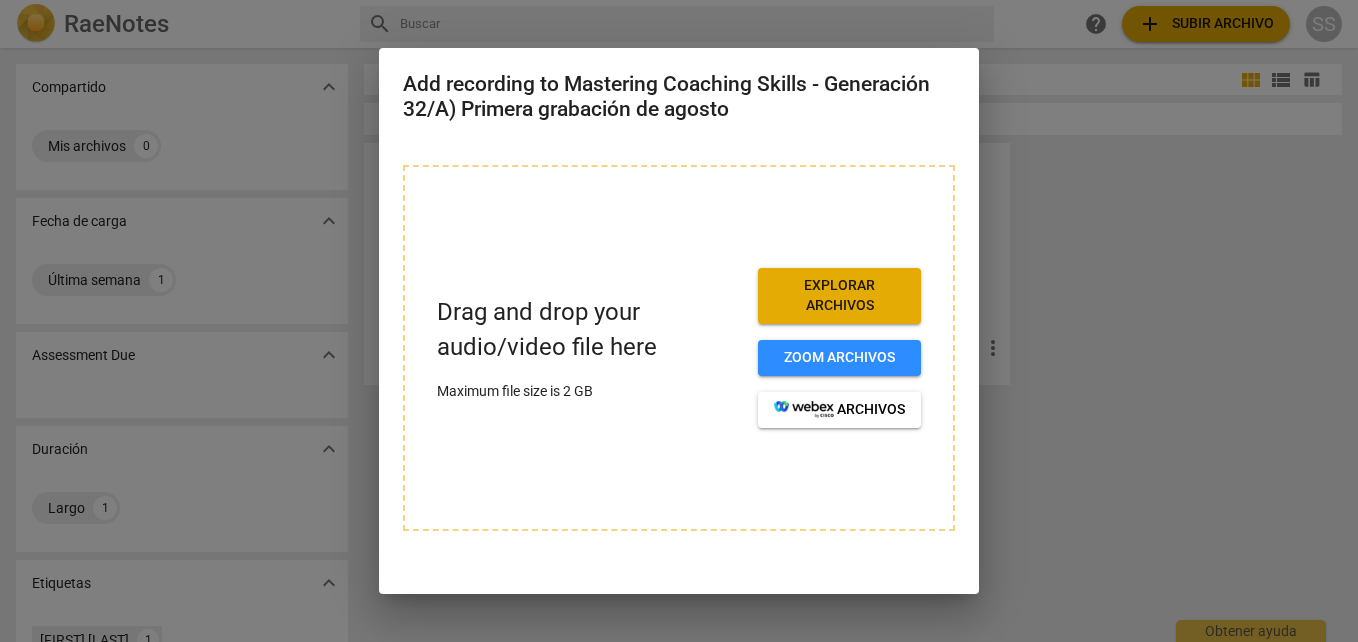 click on "Explorar archivos" at bounding box center [839, 295] 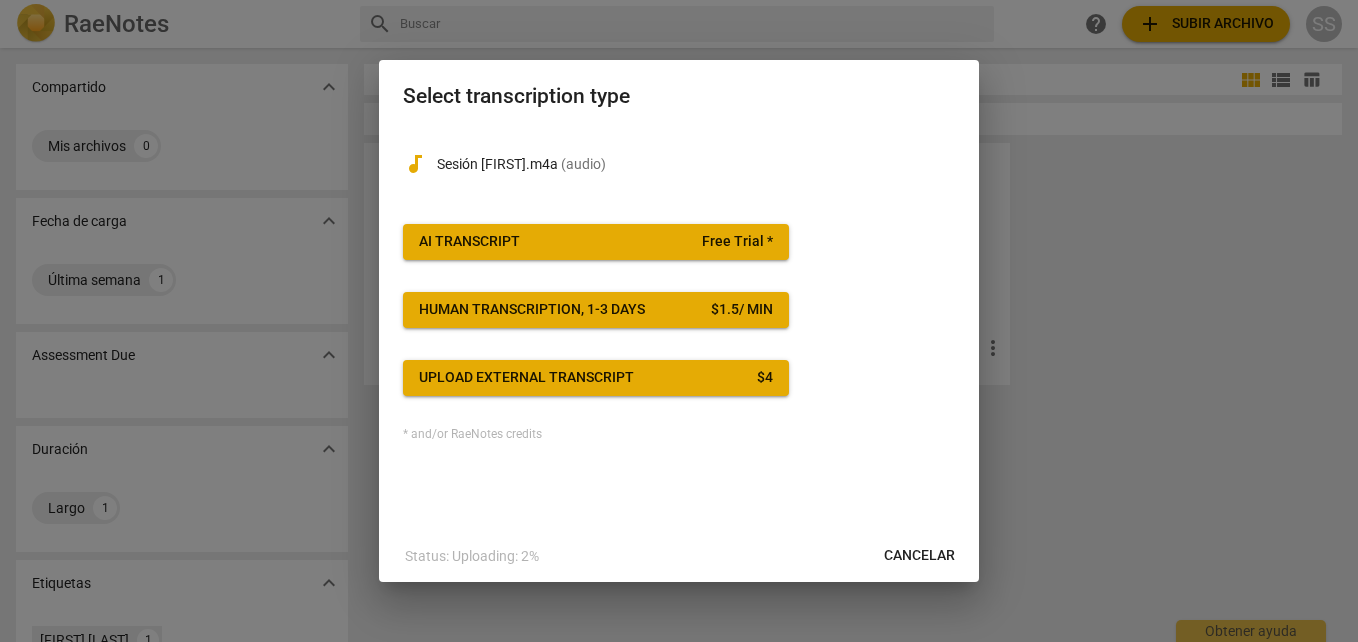click on "AI Transcript Free Trial *" at bounding box center (596, 242) 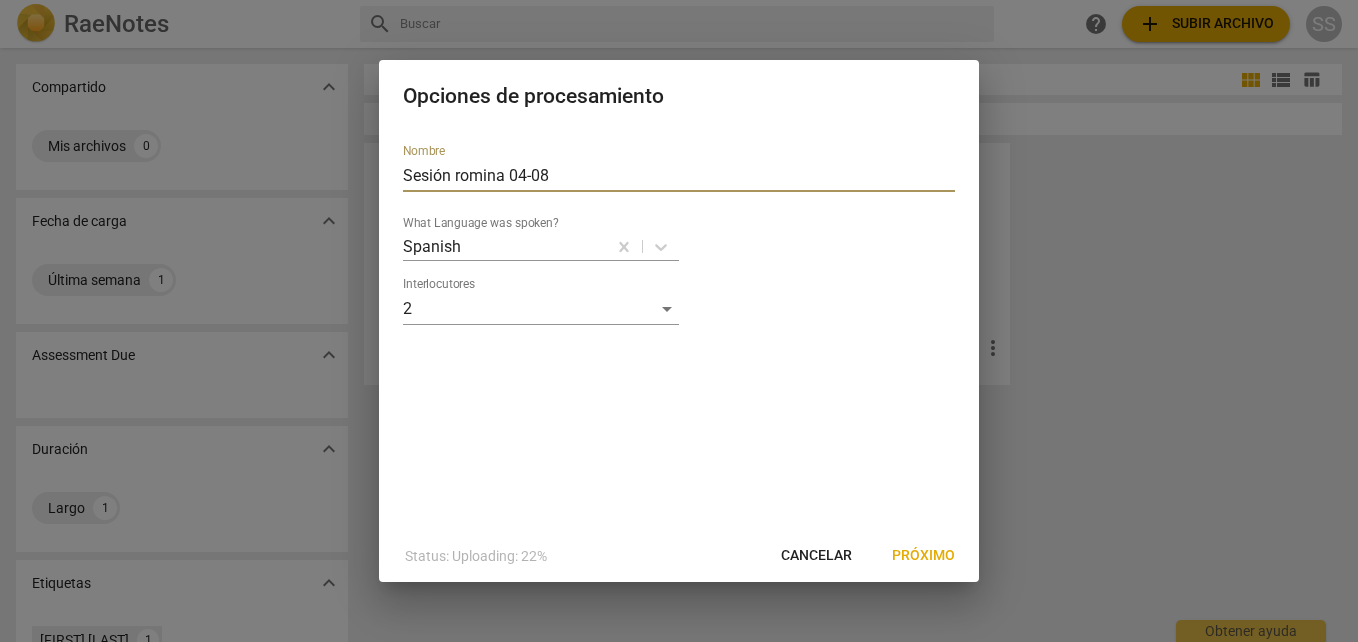 drag, startPoint x: 641, startPoint y: 176, endPoint x: 376, endPoint y: 173, distance: 265.01697 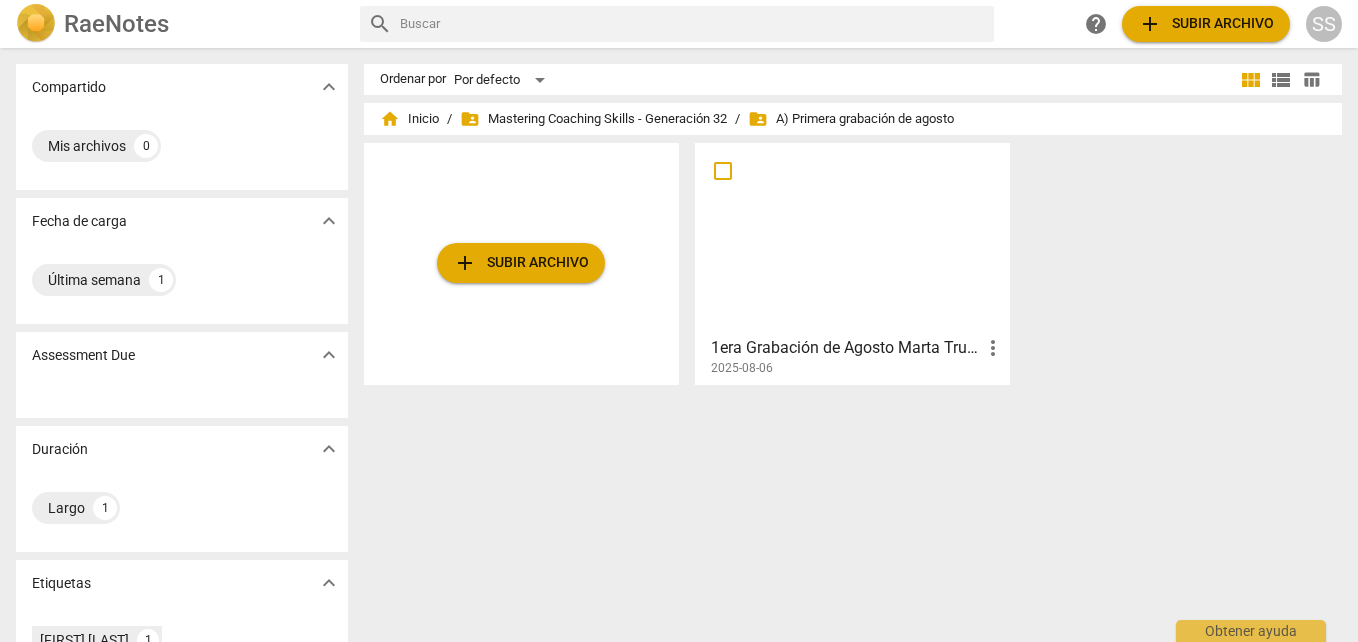 click on "add   Subir archivo" at bounding box center [521, 263] 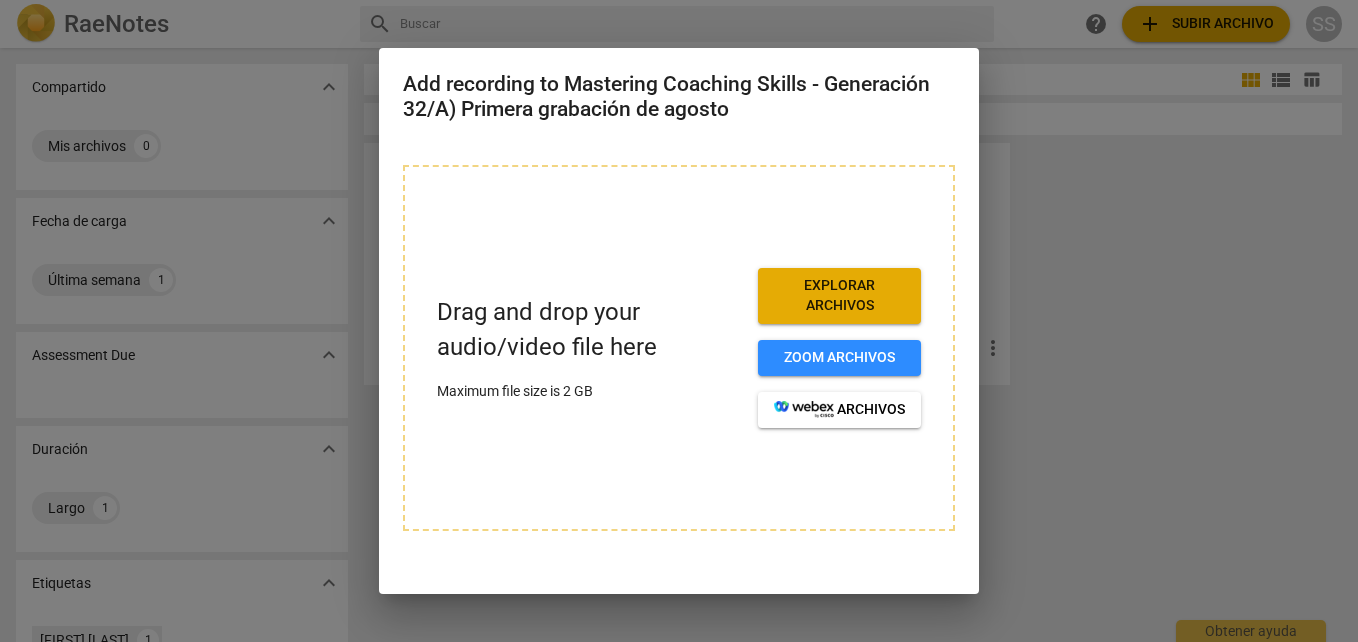 click on "Explorar archivos" at bounding box center [839, 295] 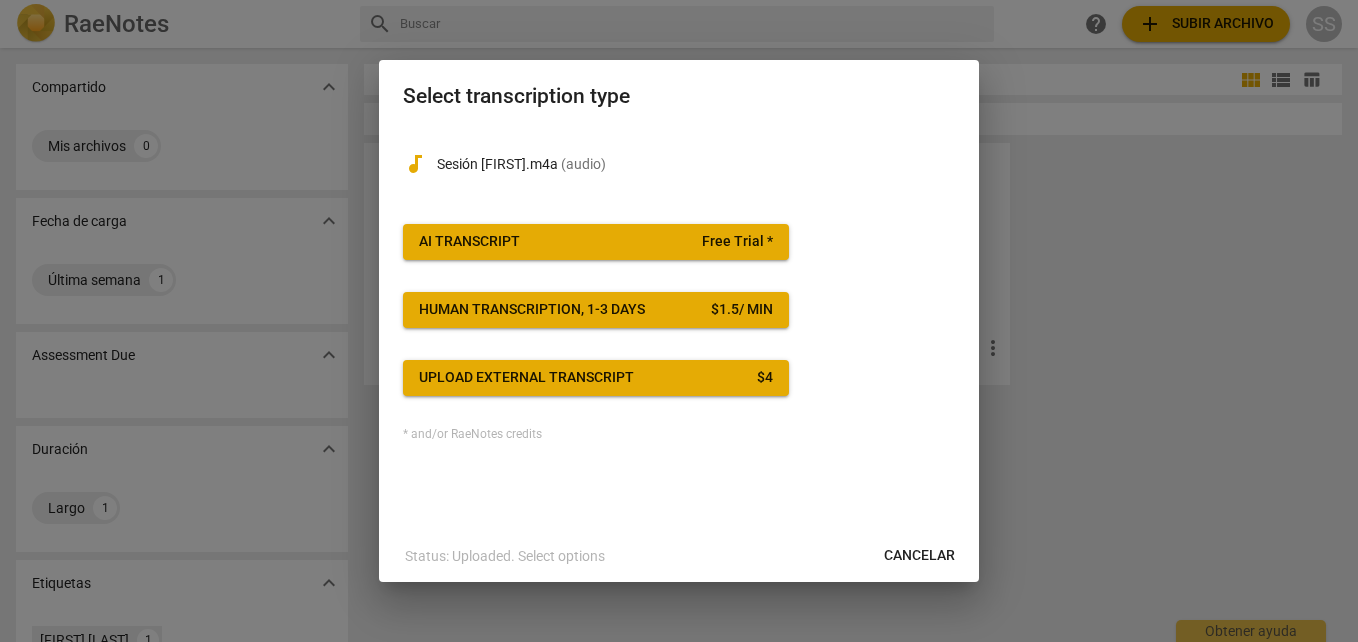 click on "Cancelar" at bounding box center (919, 556) 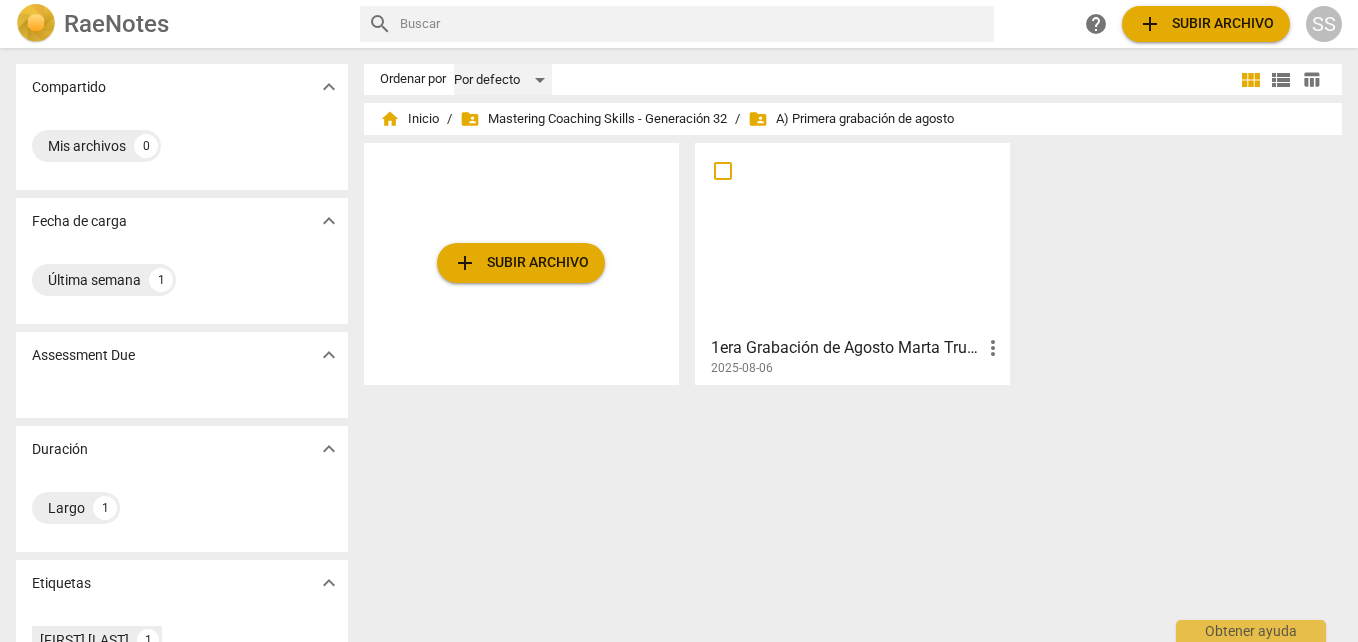 click on "Por defecto" at bounding box center [503, 80] 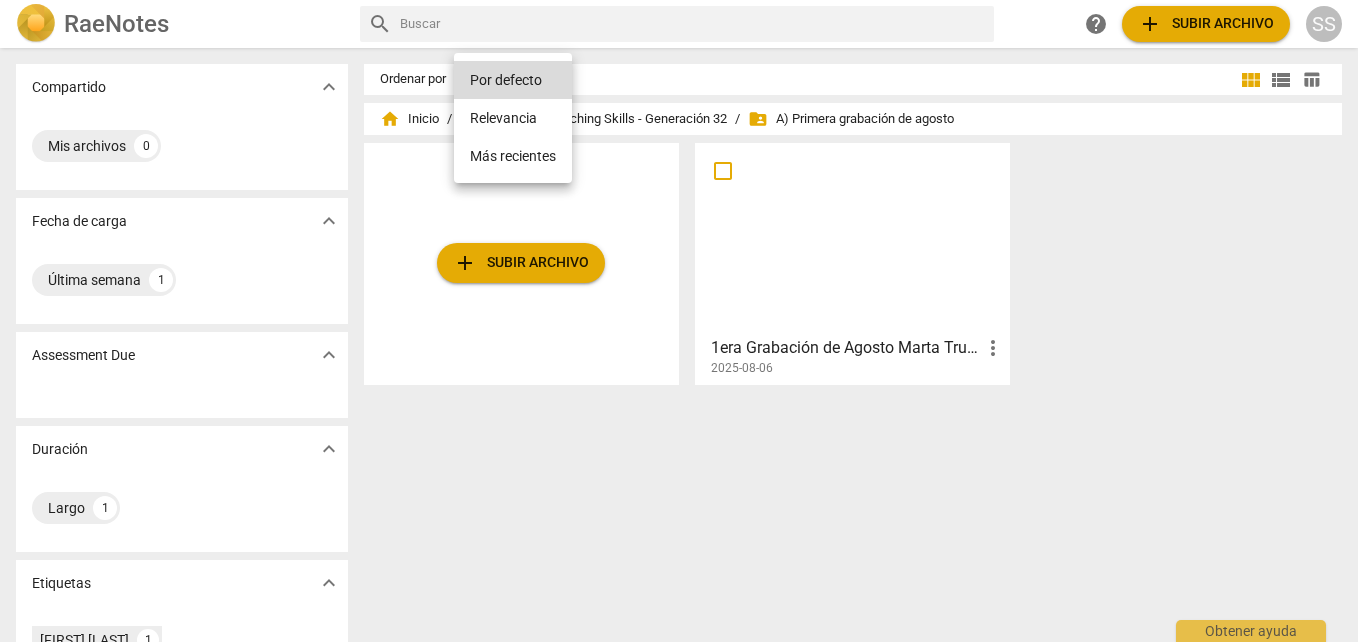 click at bounding box center [679, 321] 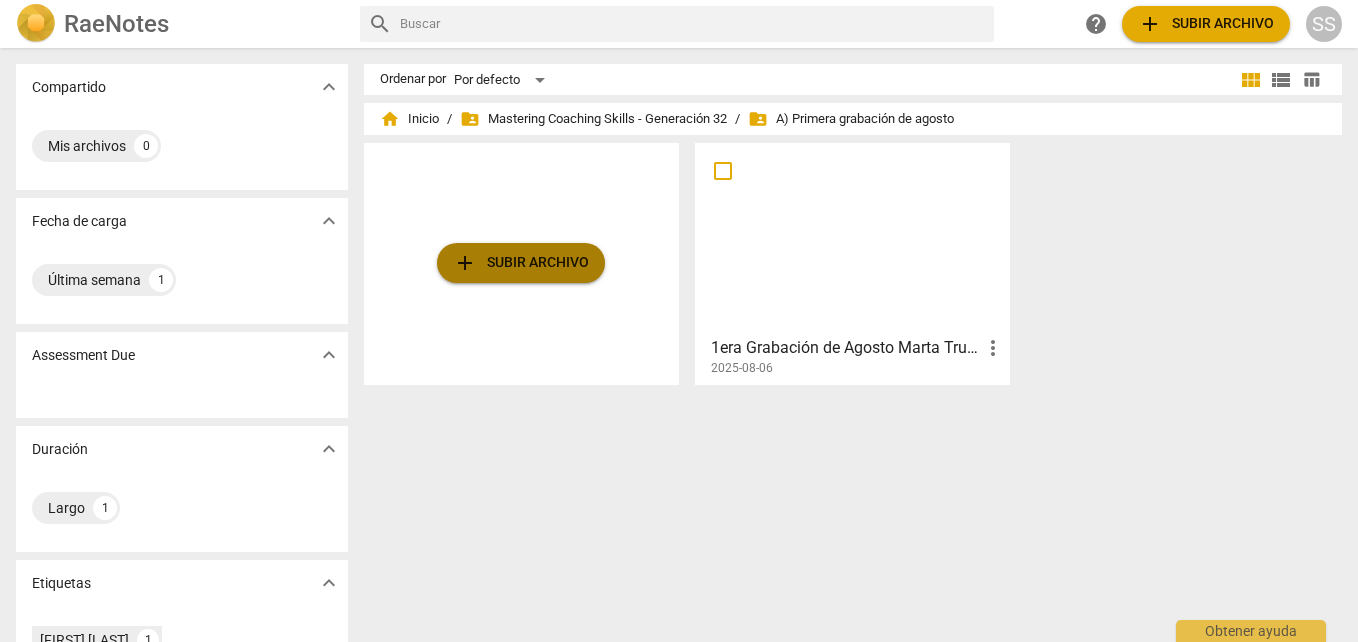 click on "add   Subir archivo" at bounding box center (521, 263) 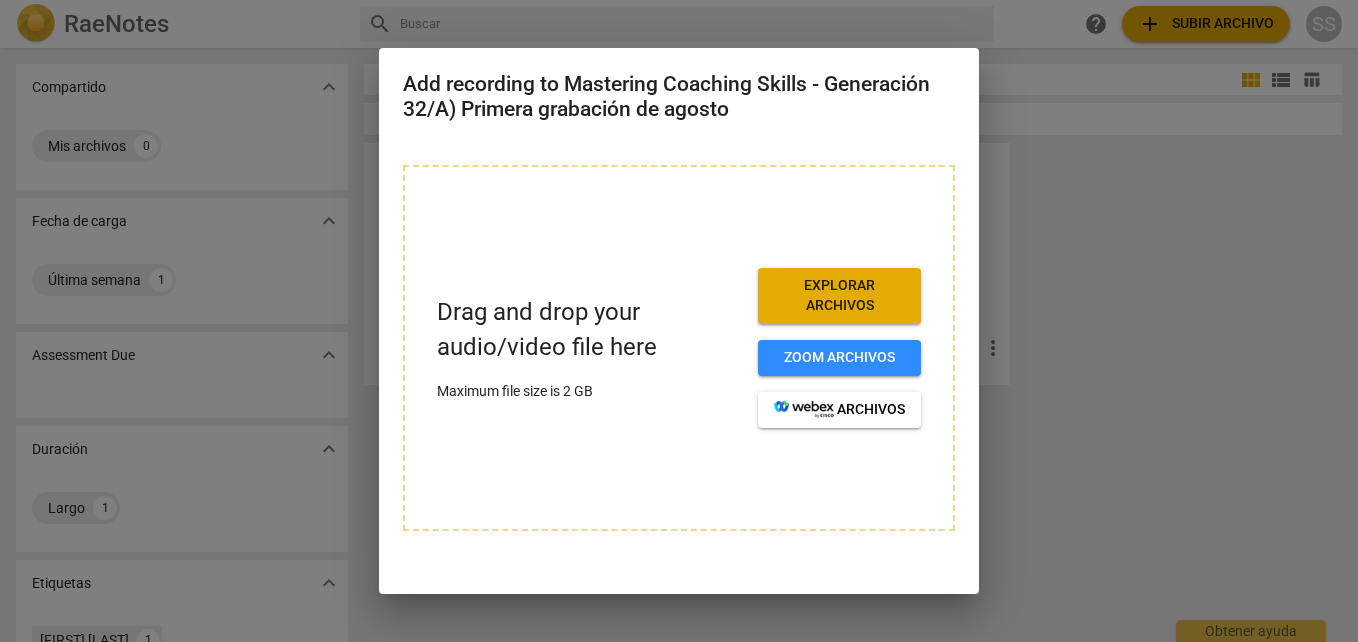 click on "Explorar archivos" at bounding box center [839, 295] 